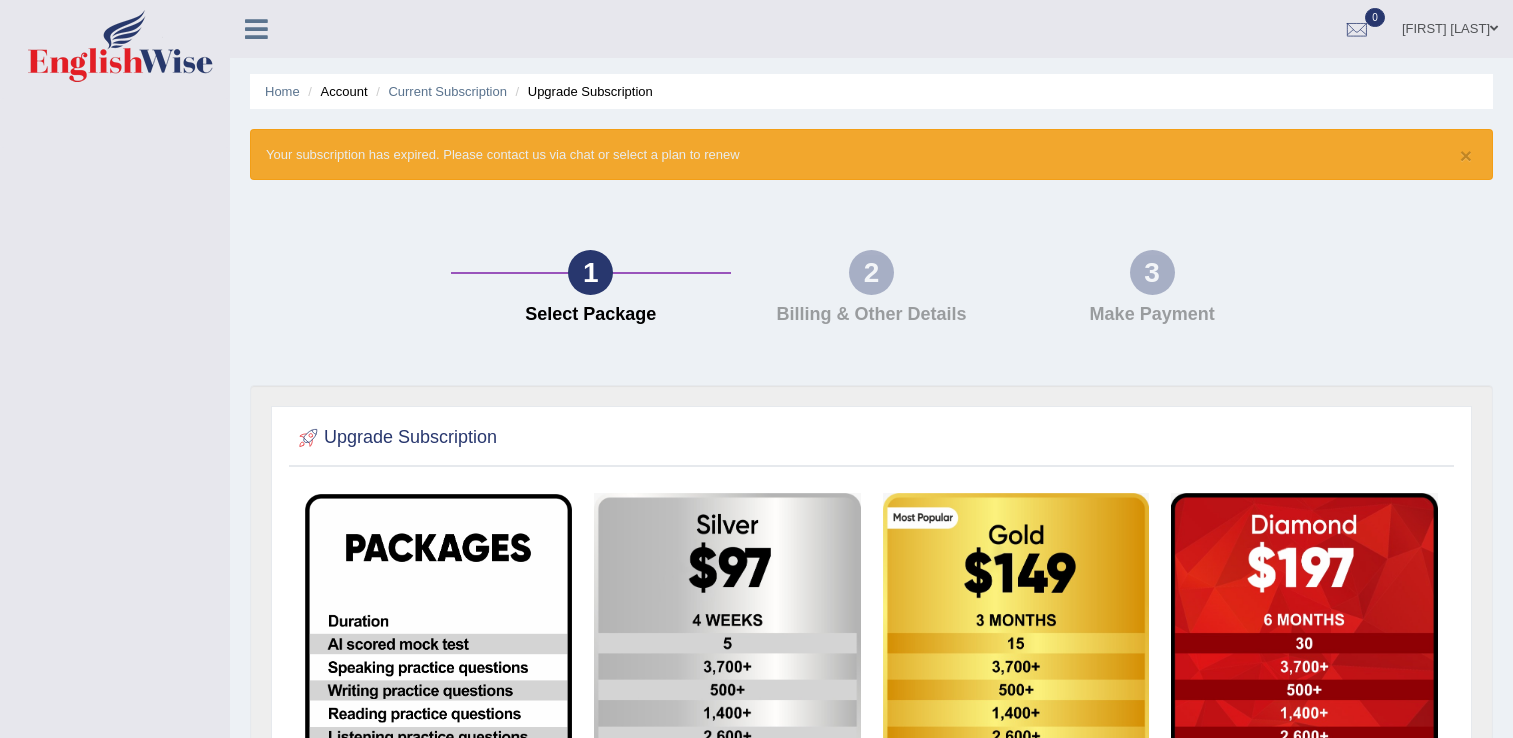 scroll, scrollTop: 0, scrollLeft: 0, axis: both 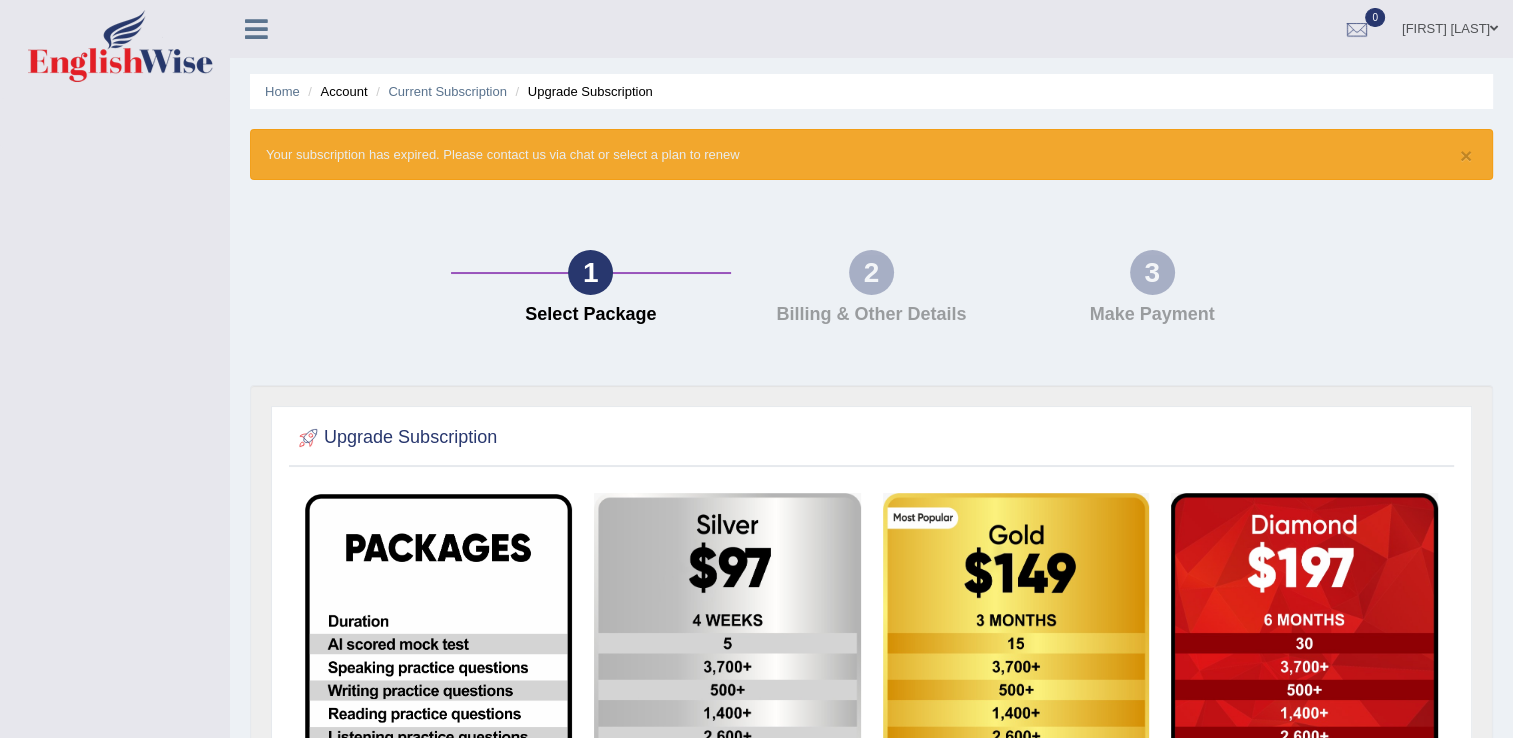 drag, startPoint x: 1495, startPoint y: 0, endPoint x: 697, endPoint y: 289, distance: 848.7196 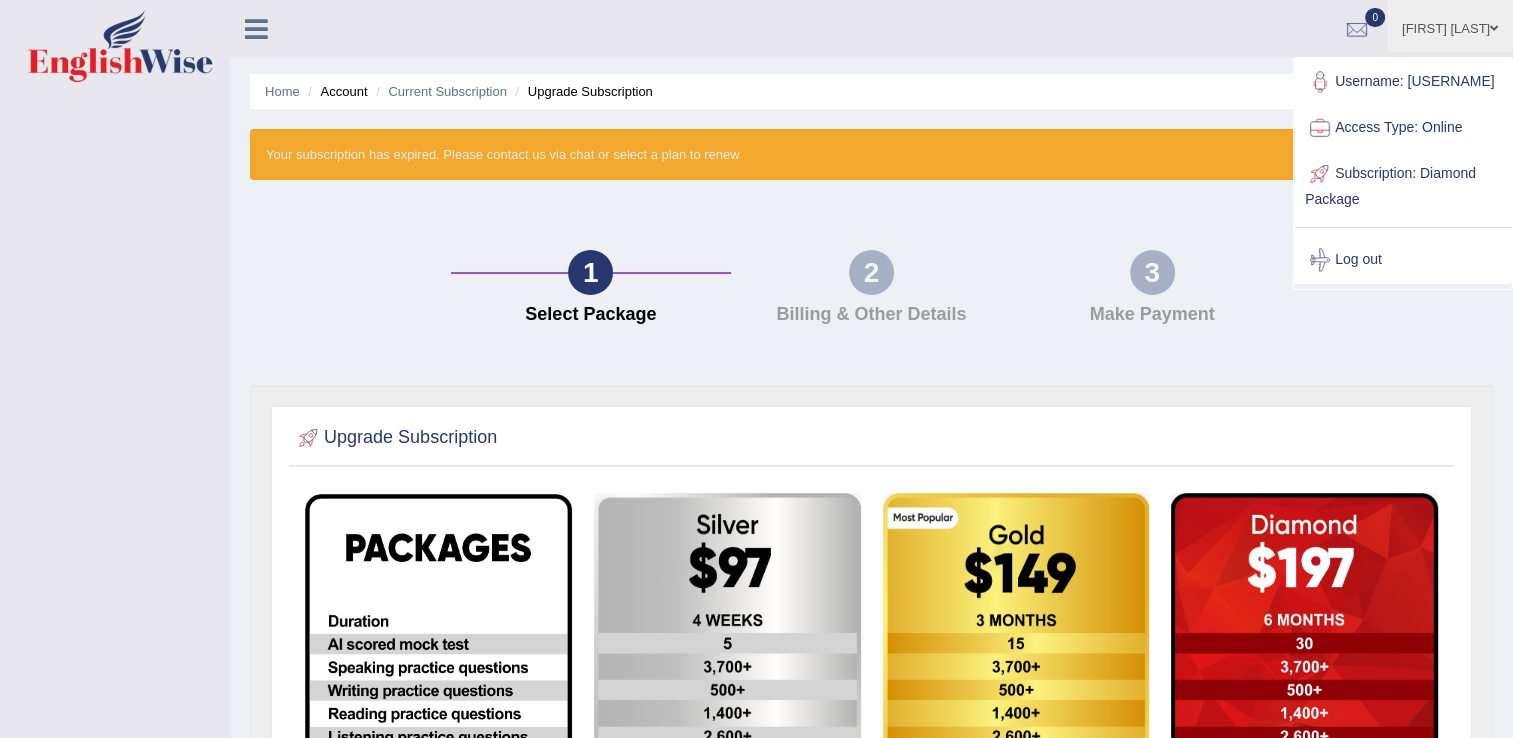click on "1
Select Package
2
Billing & Other Details
3
Make Payment" at bounding box center [871, 292] 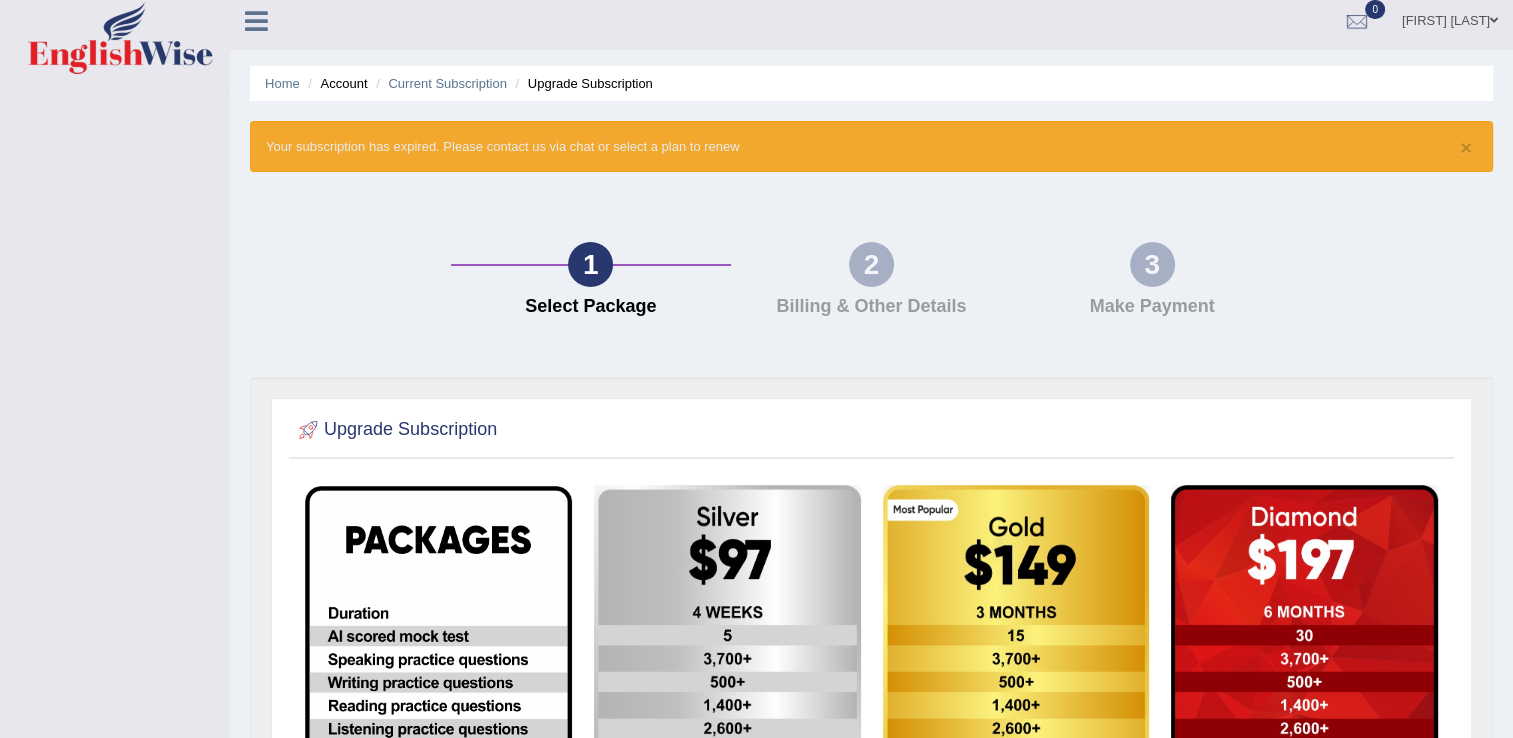 scroll, scrollTop: 0, scrollLeft: 0, axis: both 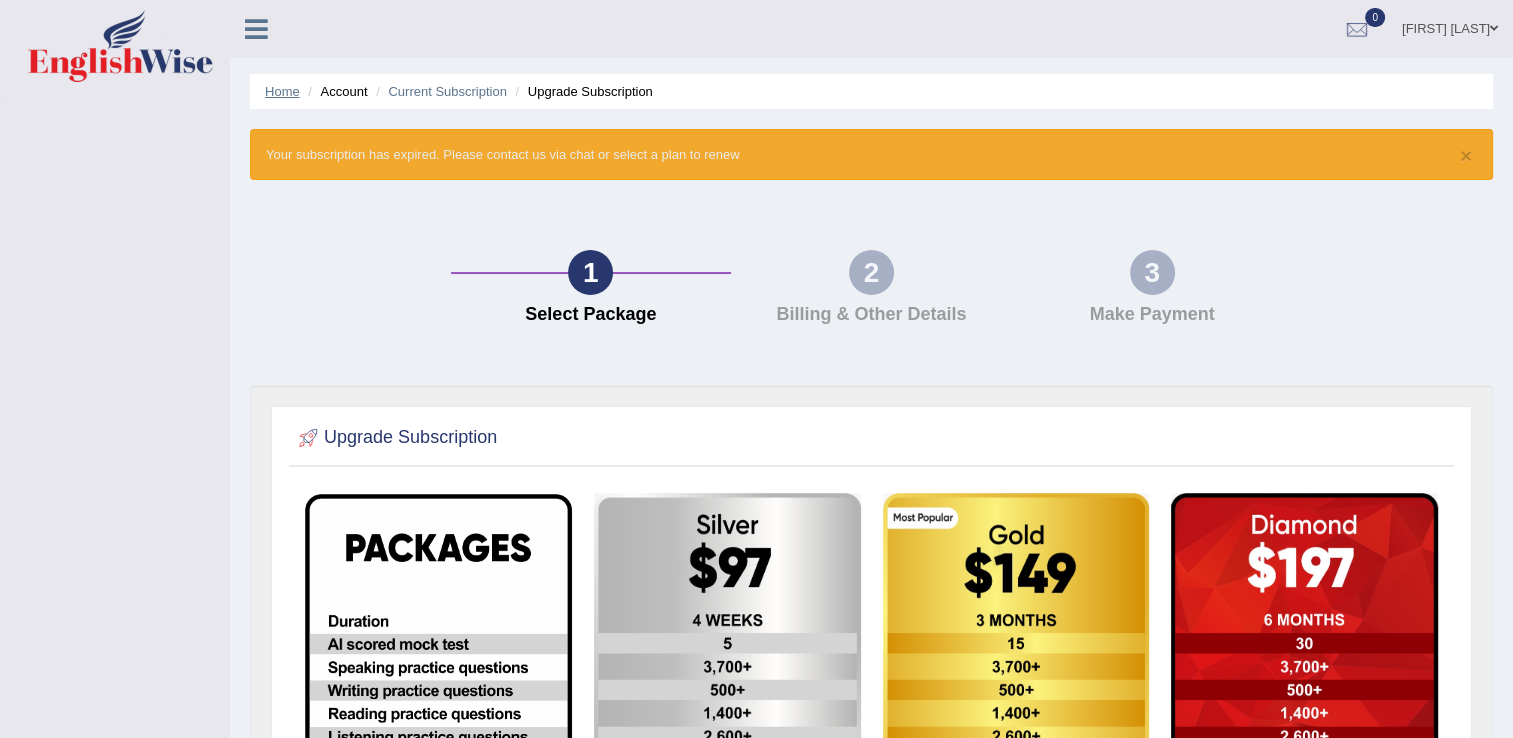 click on "Home" at bounding box center [282, 91] 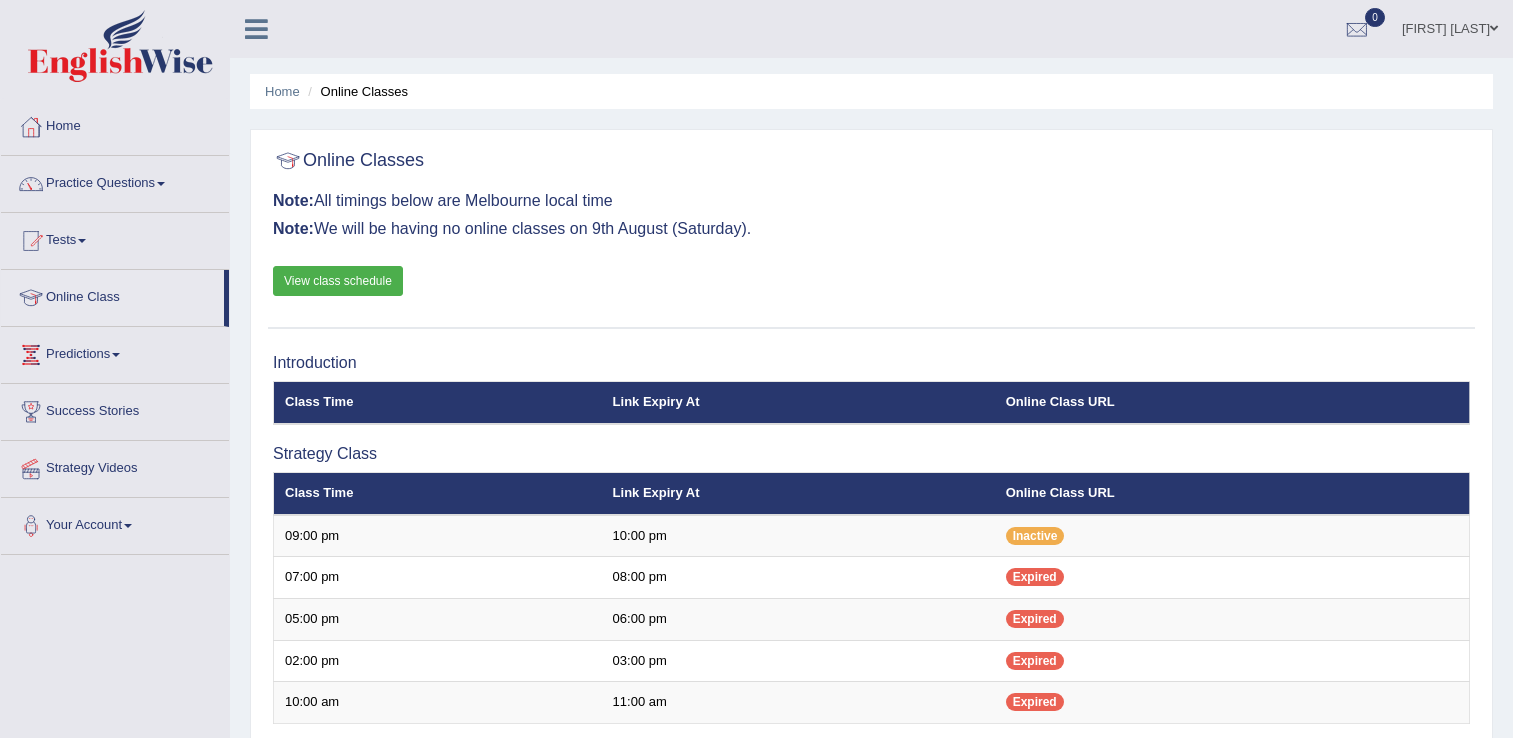 scroll, scrollTop: 124, scrollLeft: 0, axis: vertical 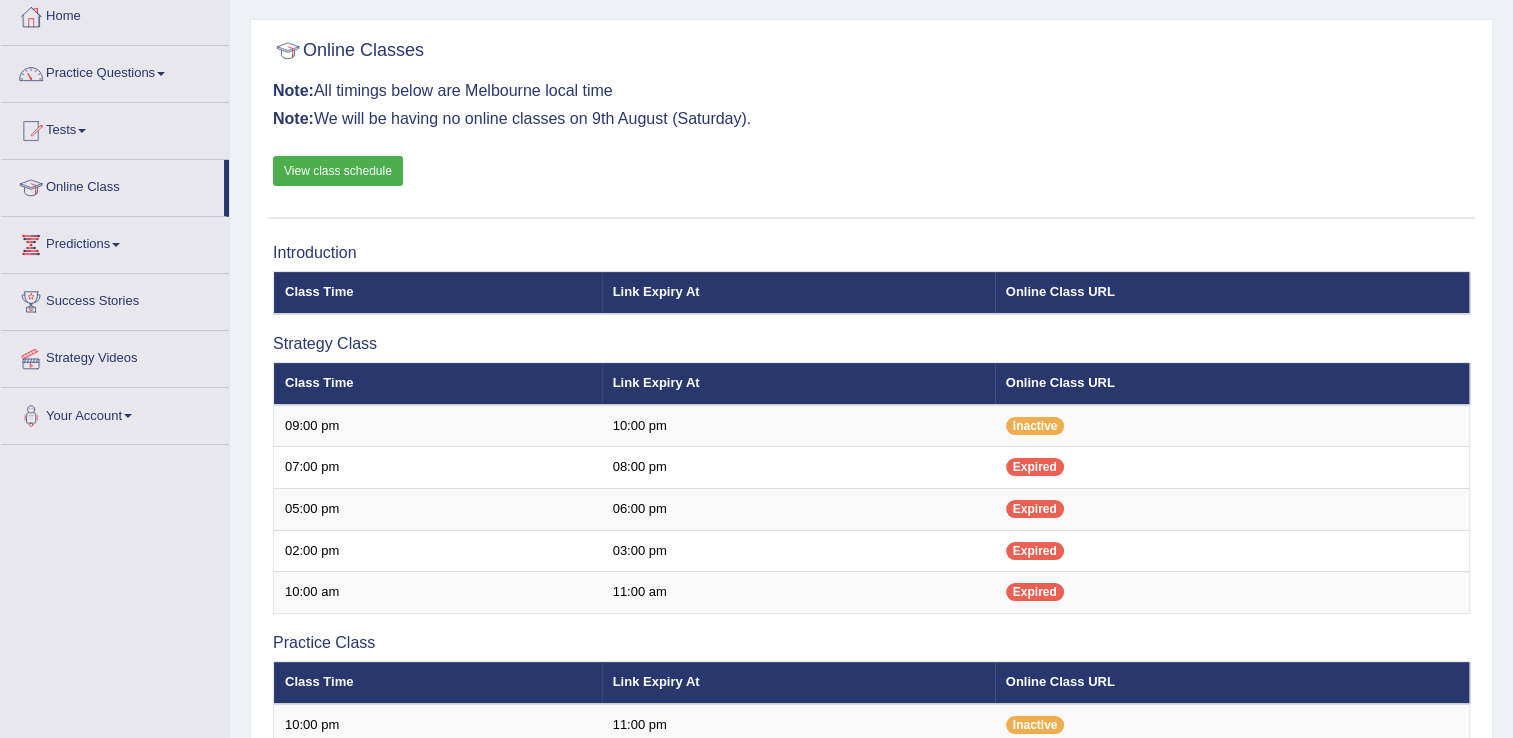 click on "View class schedule" at bounding box center (338, 171) 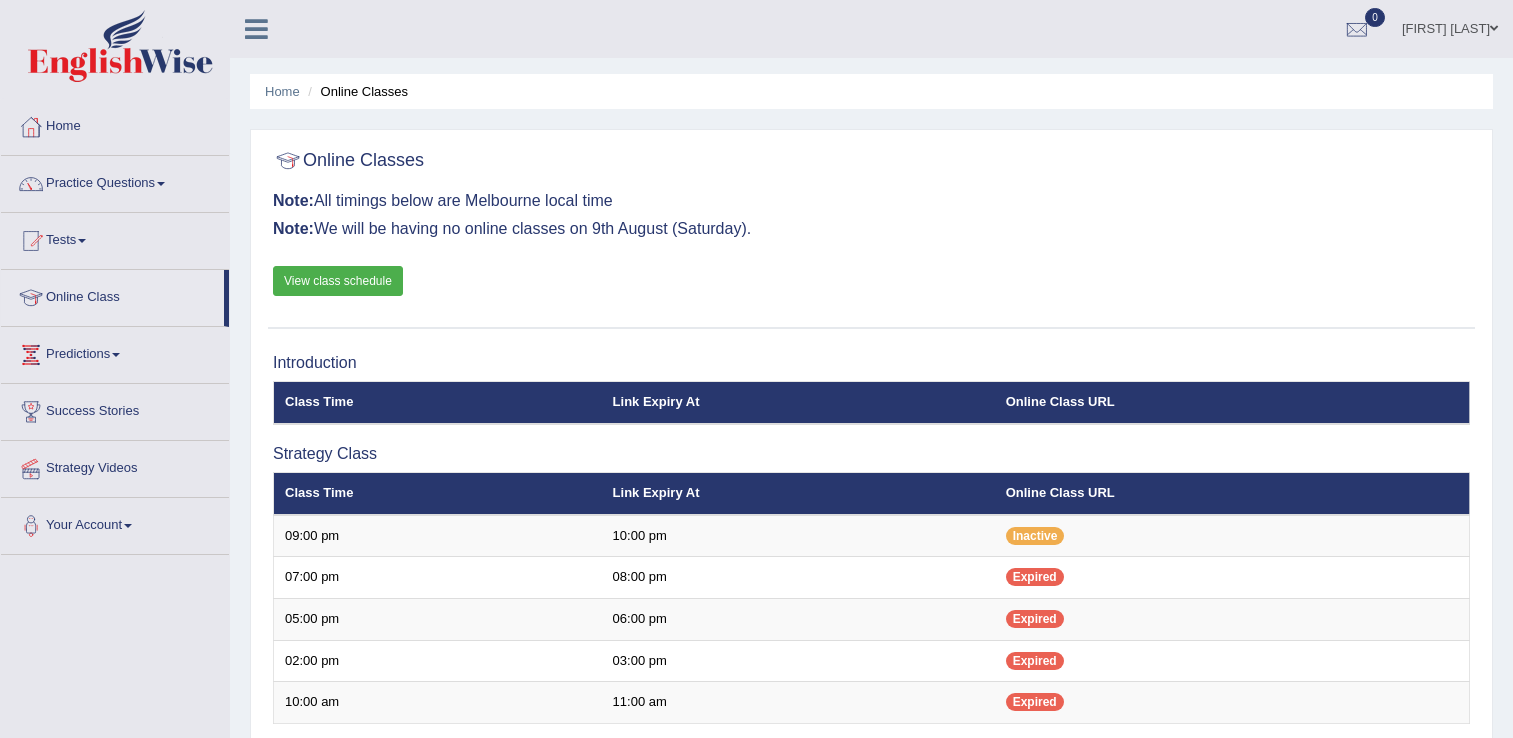 scroll, scrollTop: 110, scrollLeft: 0, axis: vertical 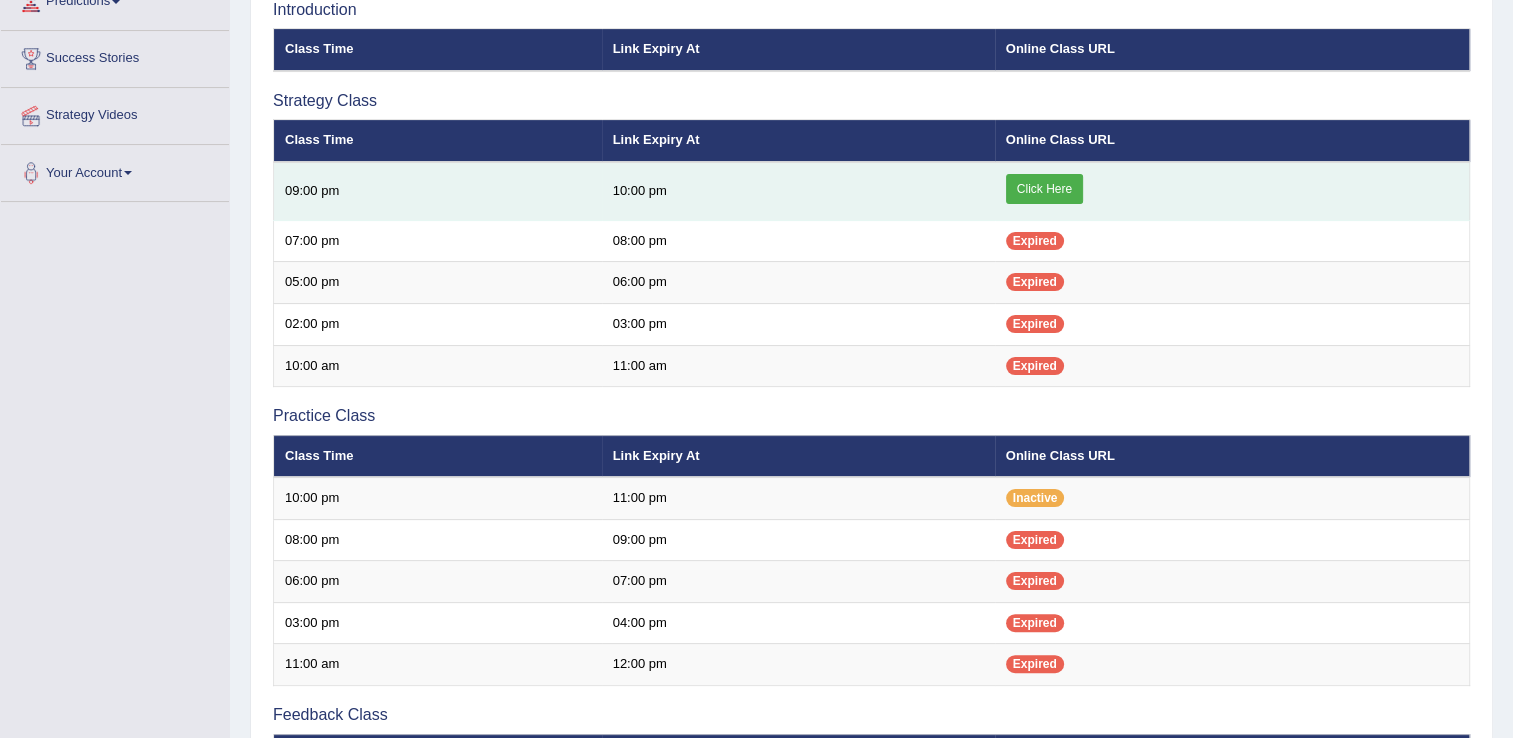 click on "Click Here" at bounding box center [1232, 191] 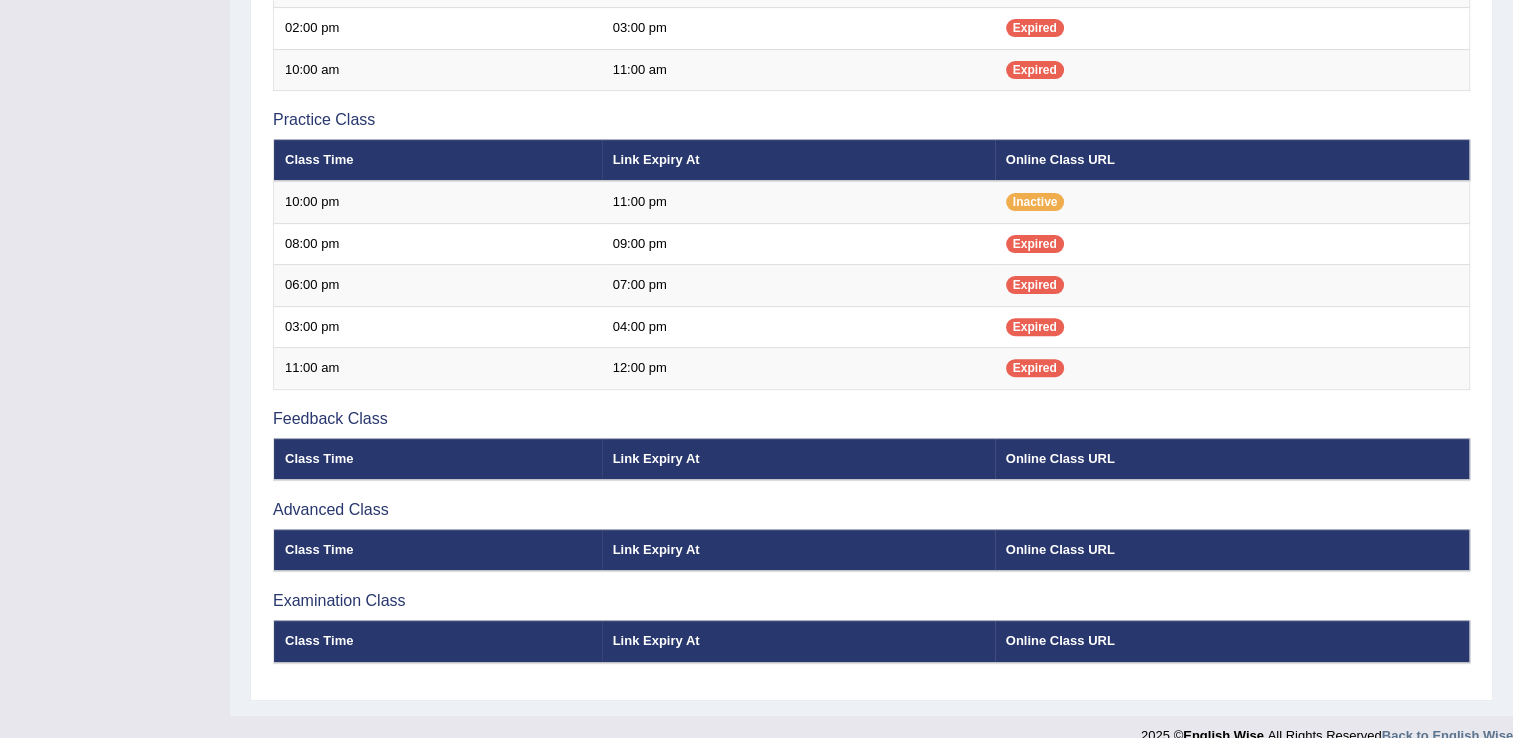 scroll, scrollTop: 673, scrollLeft: 0, axis: vertical 